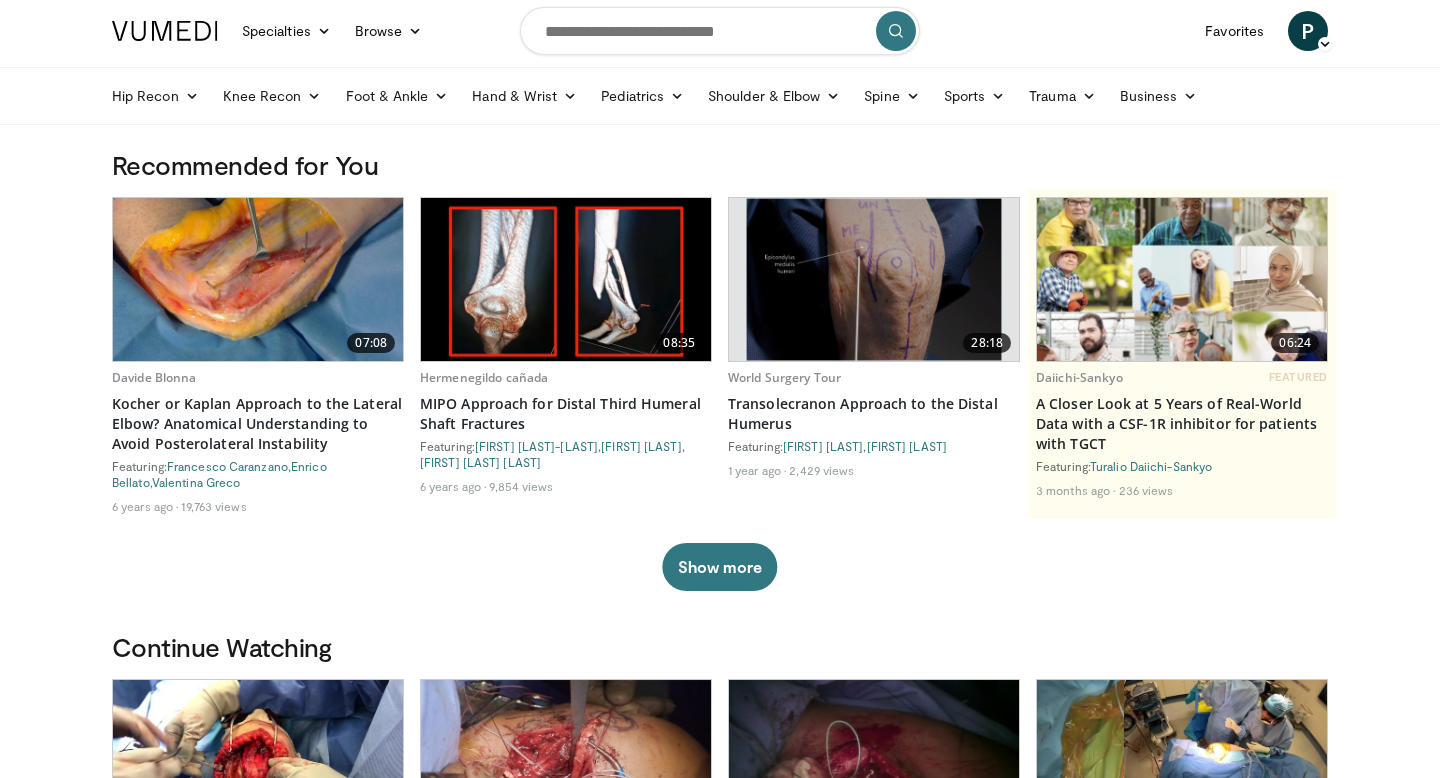 scroll, scrollTop: 0, scrollLeft: 0, axis: both 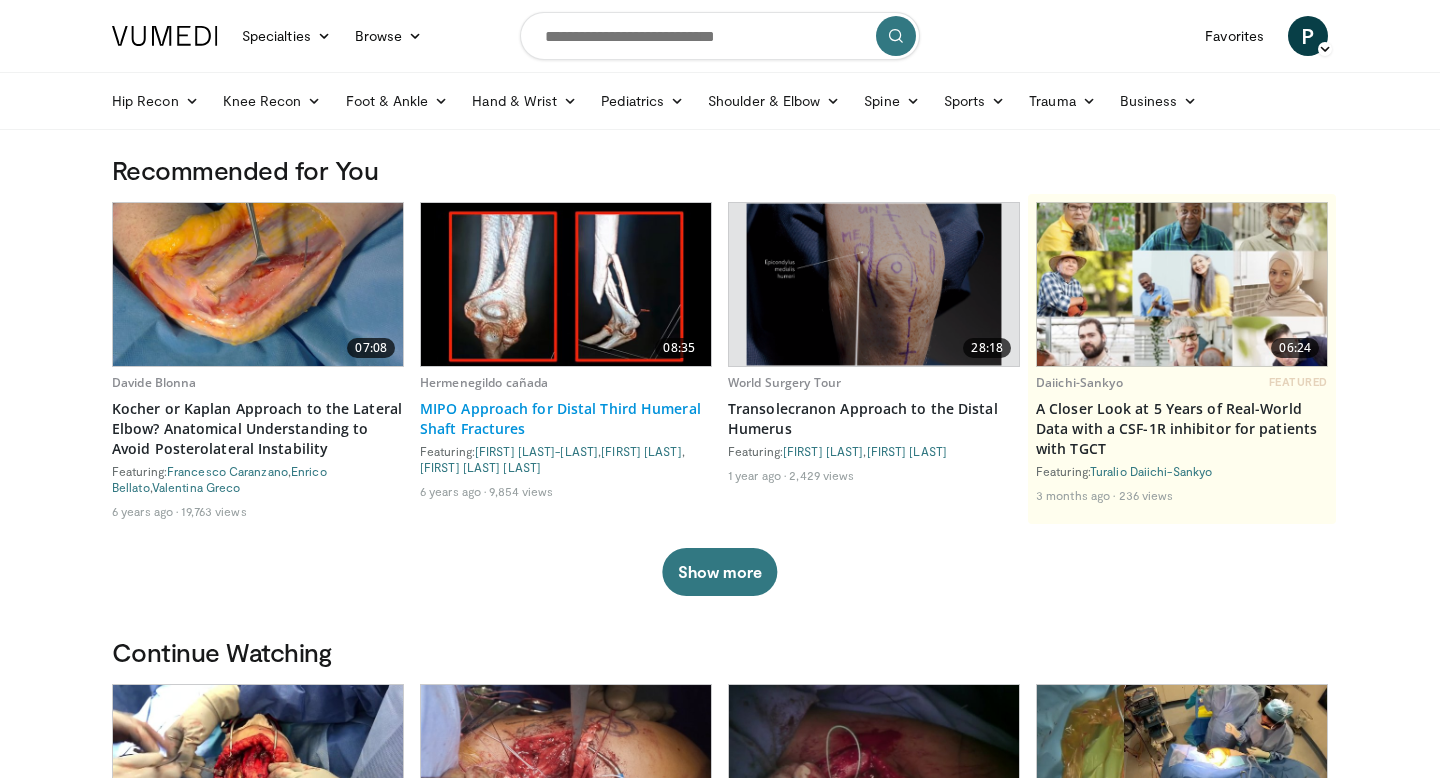 click on "MIPO Approach for Distal Third Humeral Shaft Fractures" at bounding box center [566, 419] 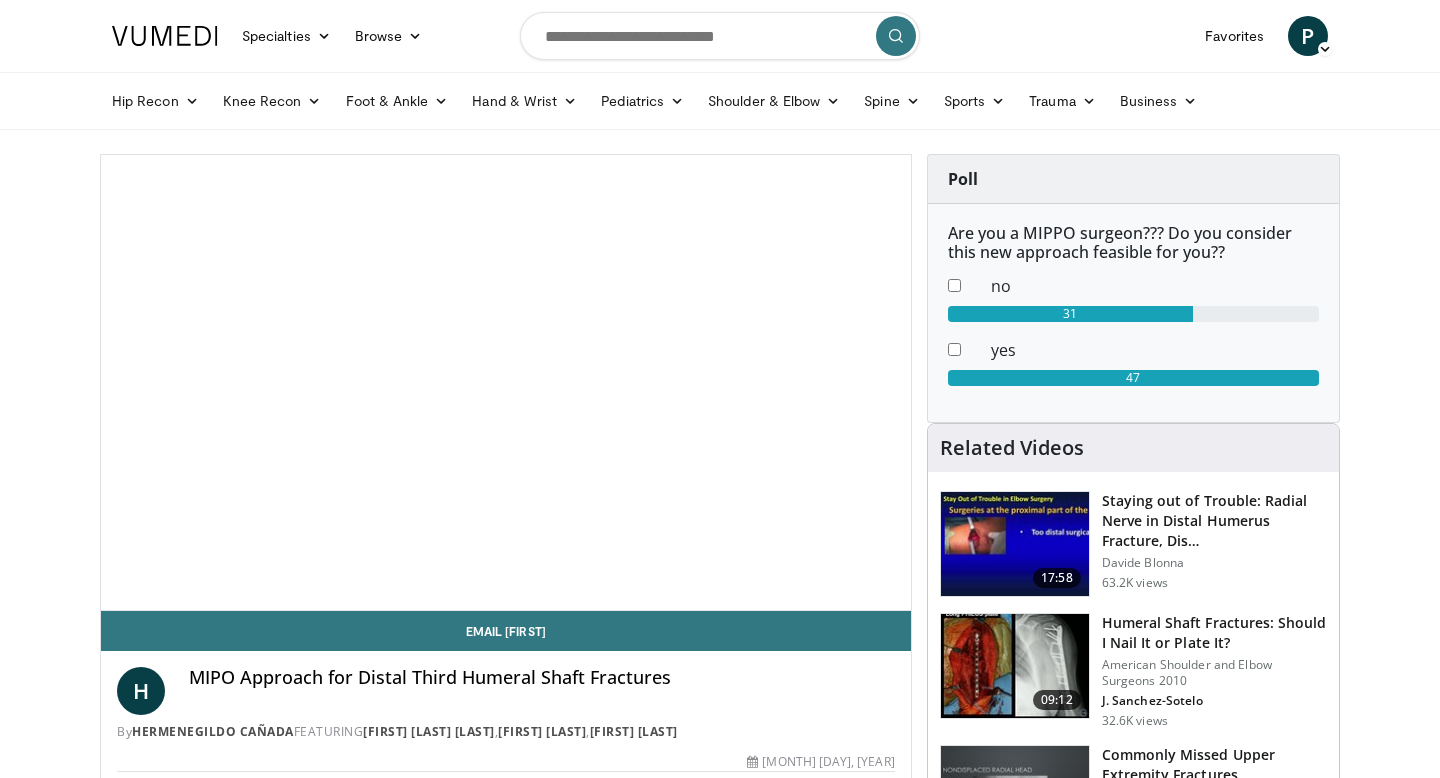 scroll, scrollTop: 50, scrollLeft: 0, axis: vertical 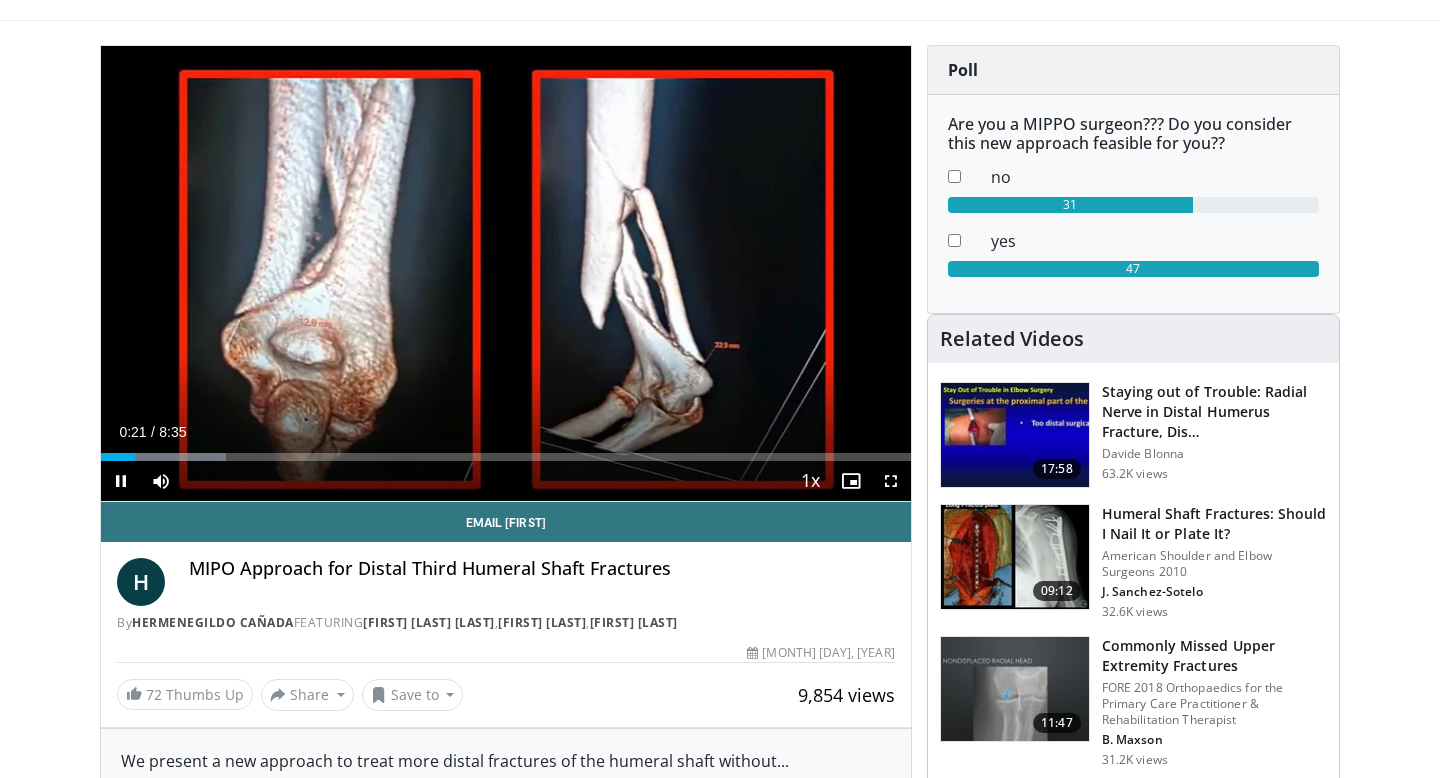 click on "Current Time  0:21 / Duration  8:35 Pause Skip Backward Skip Forward Mute Loaded :  15.49% 0:21 Stream Type  LIVE Seek to live, currently behind live LIVE   1x Playback Rate 0.5x 0.75x 1x , selected 1.25x 1.5x 1.75x 2x Chapters Chapters Descriptions descriptions off , selected Captions captions settings , opens captions settings dialog captions off , selected Audio Track en (Main) , selected Fullscreen Enable picture-in-picture mode" at bounding box center [506, 481] 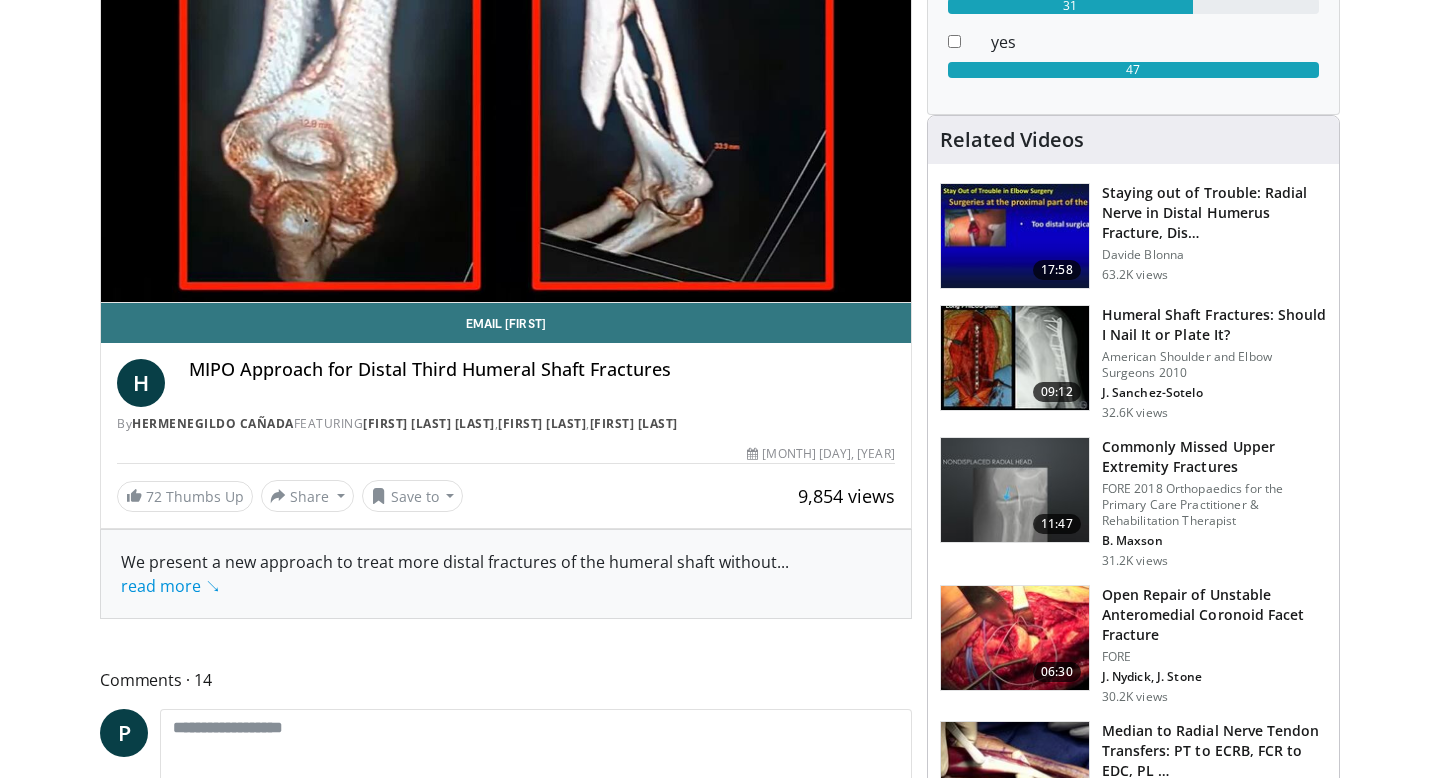 scroll, scrollTop: 0, scrollLeft: 0, axis: both 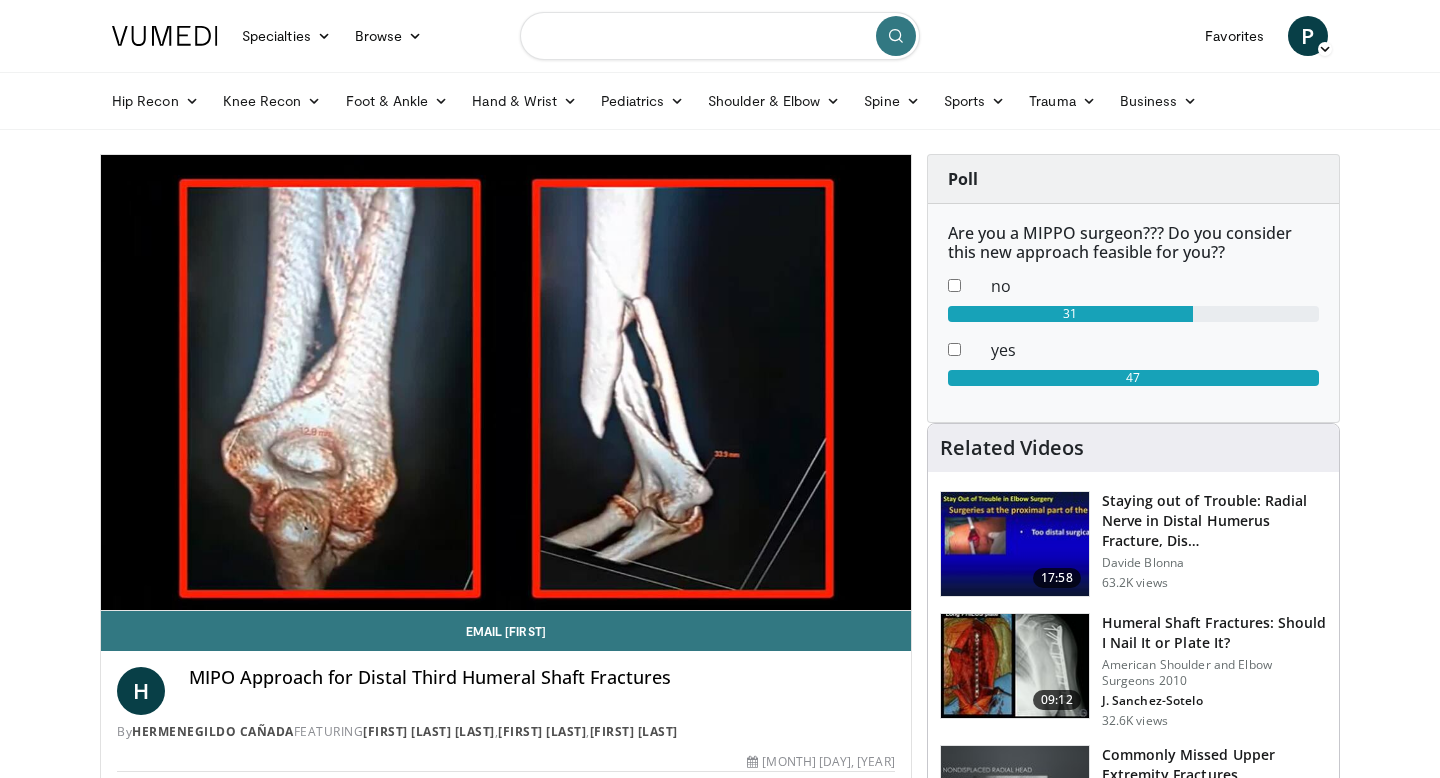 click at bounding box center [720, 36] 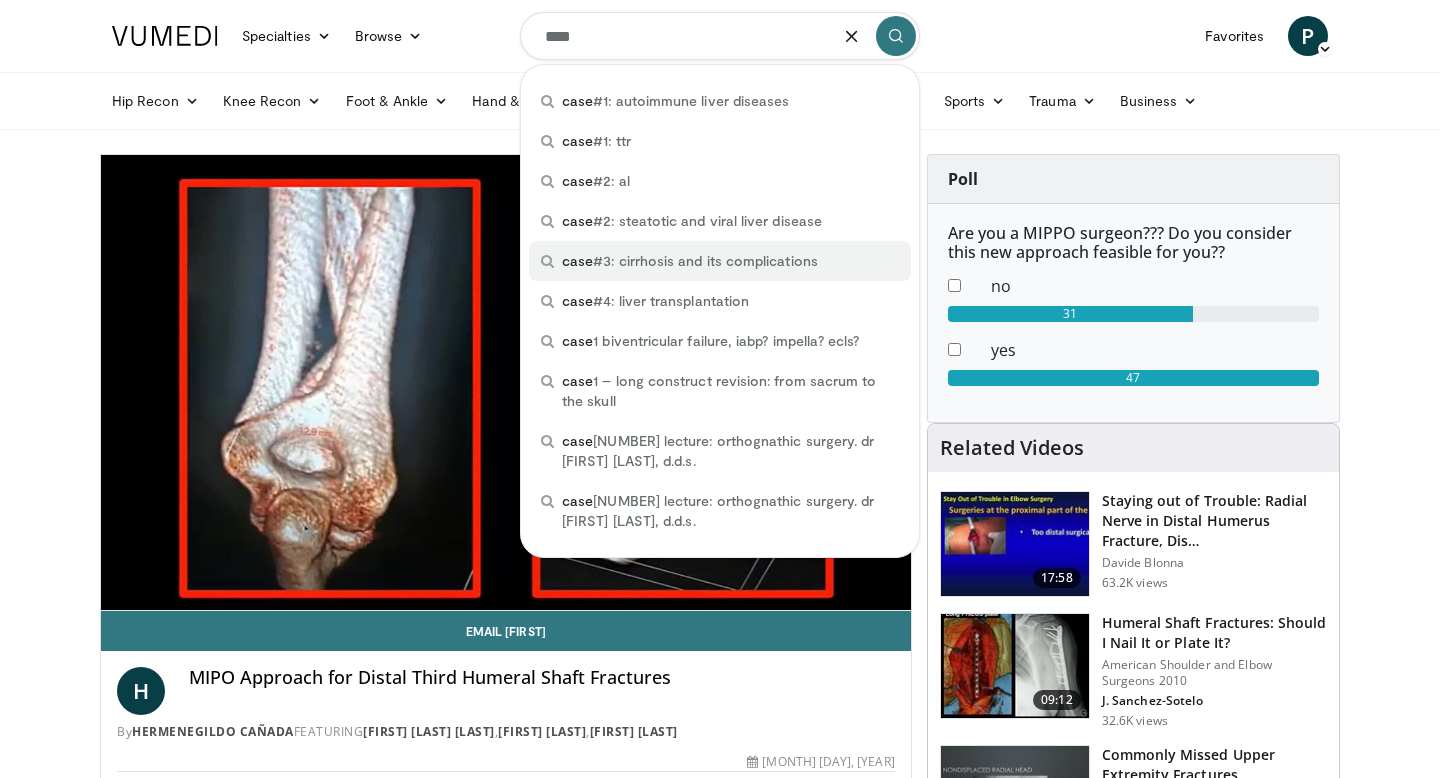 click on "case  #3: cirrhosis and its complications" at bounding box center [690, 261] 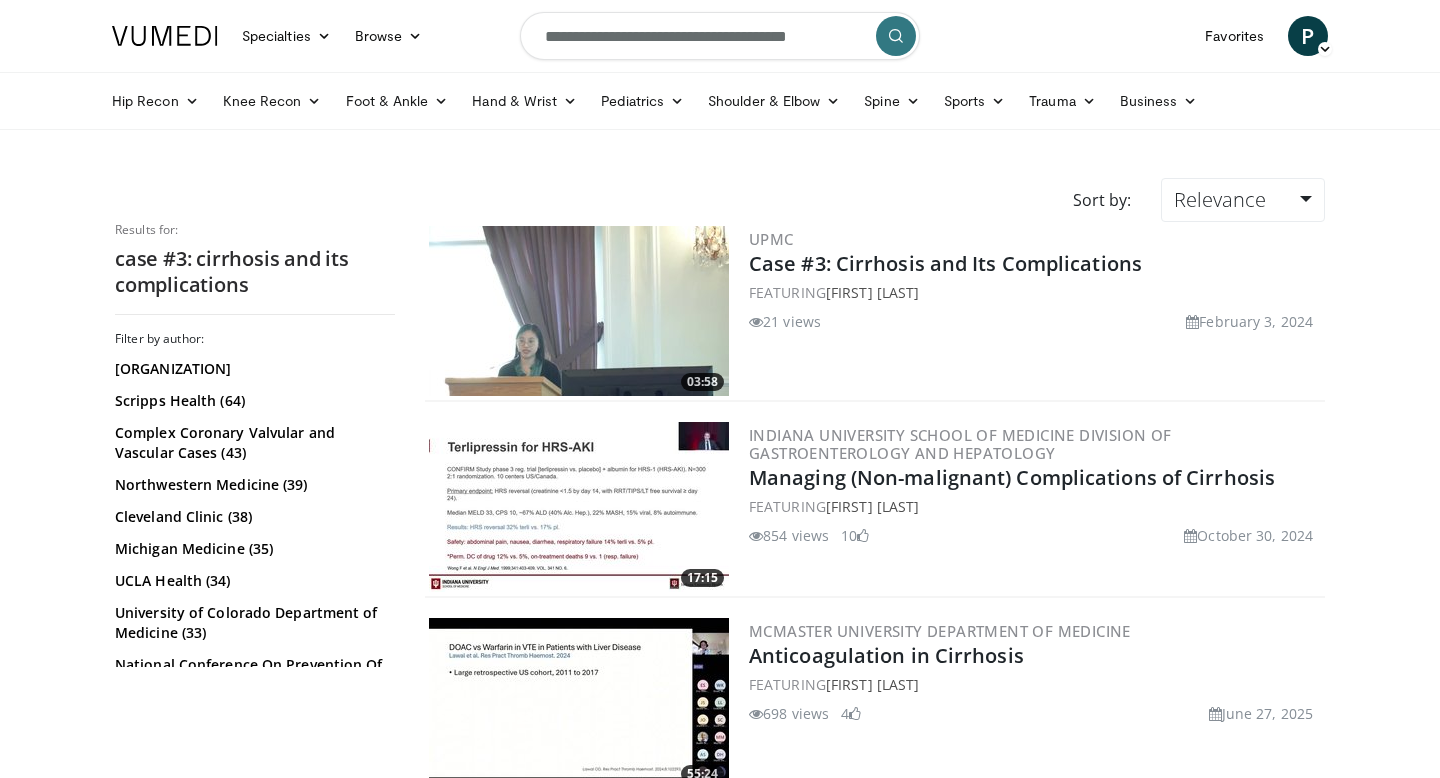 scroll, scrollTop: 0, scrollLeft: 0, axis: both 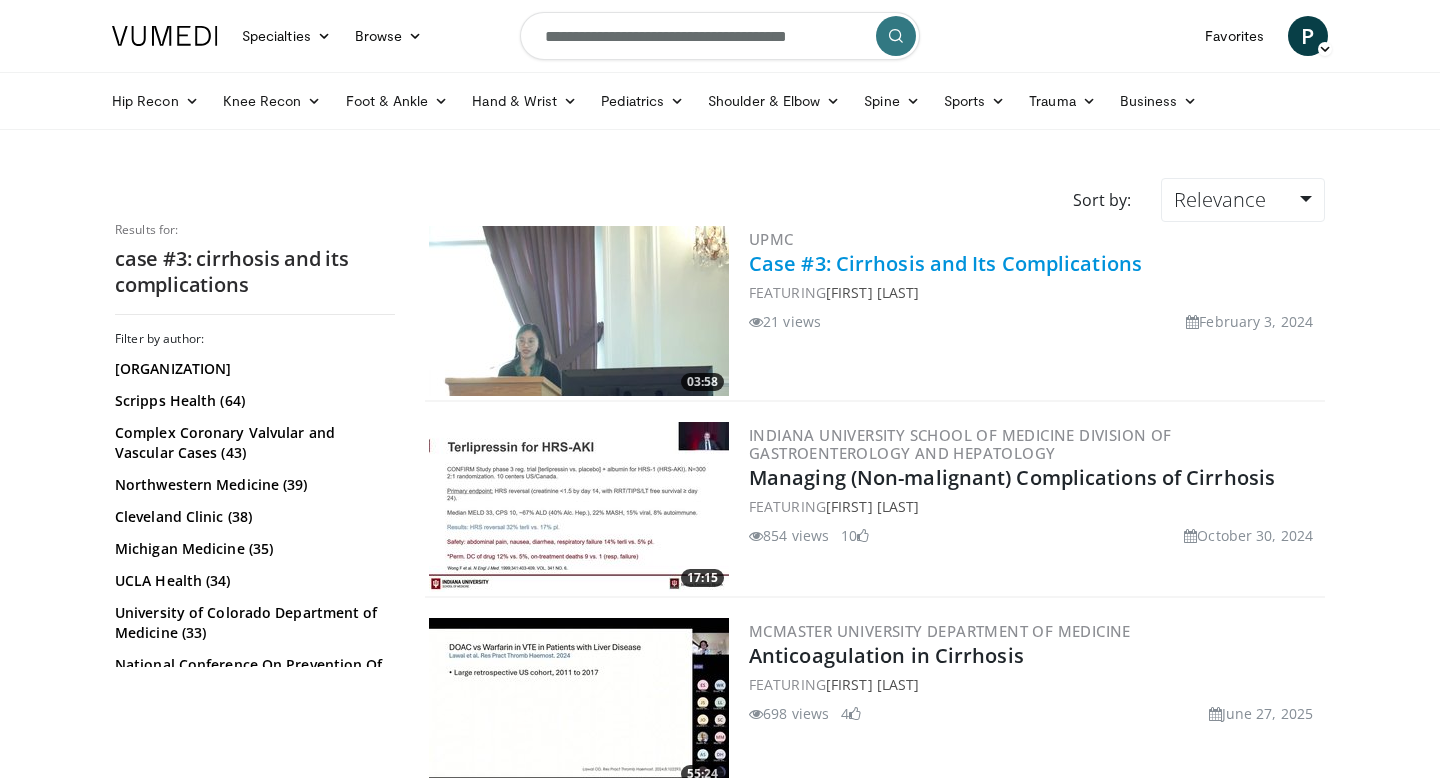 click on "Case #3: Cirrhosis and Its Complications" at bounding box center [945, 263] 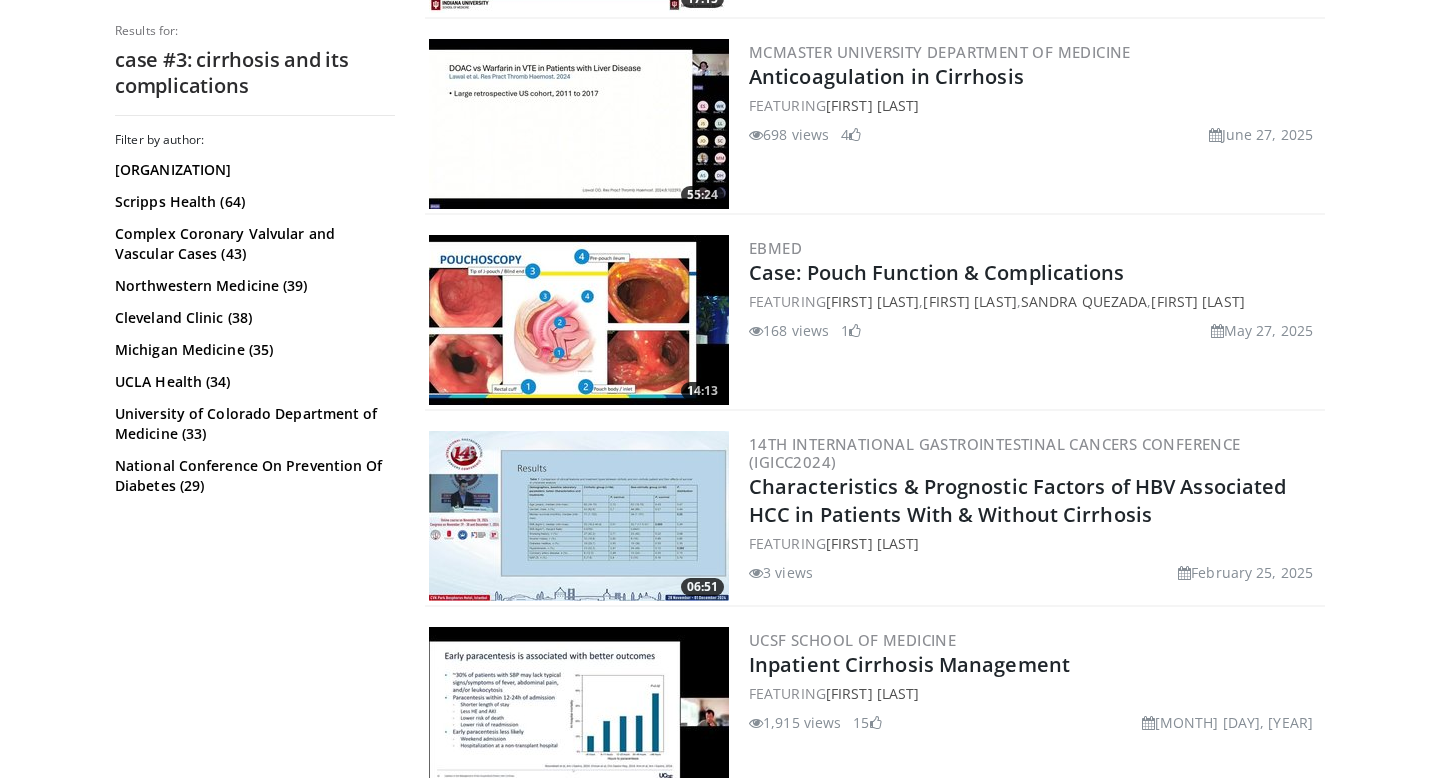 scroll, scrollTop: 583, scrollLeft: 0, axis: vertical 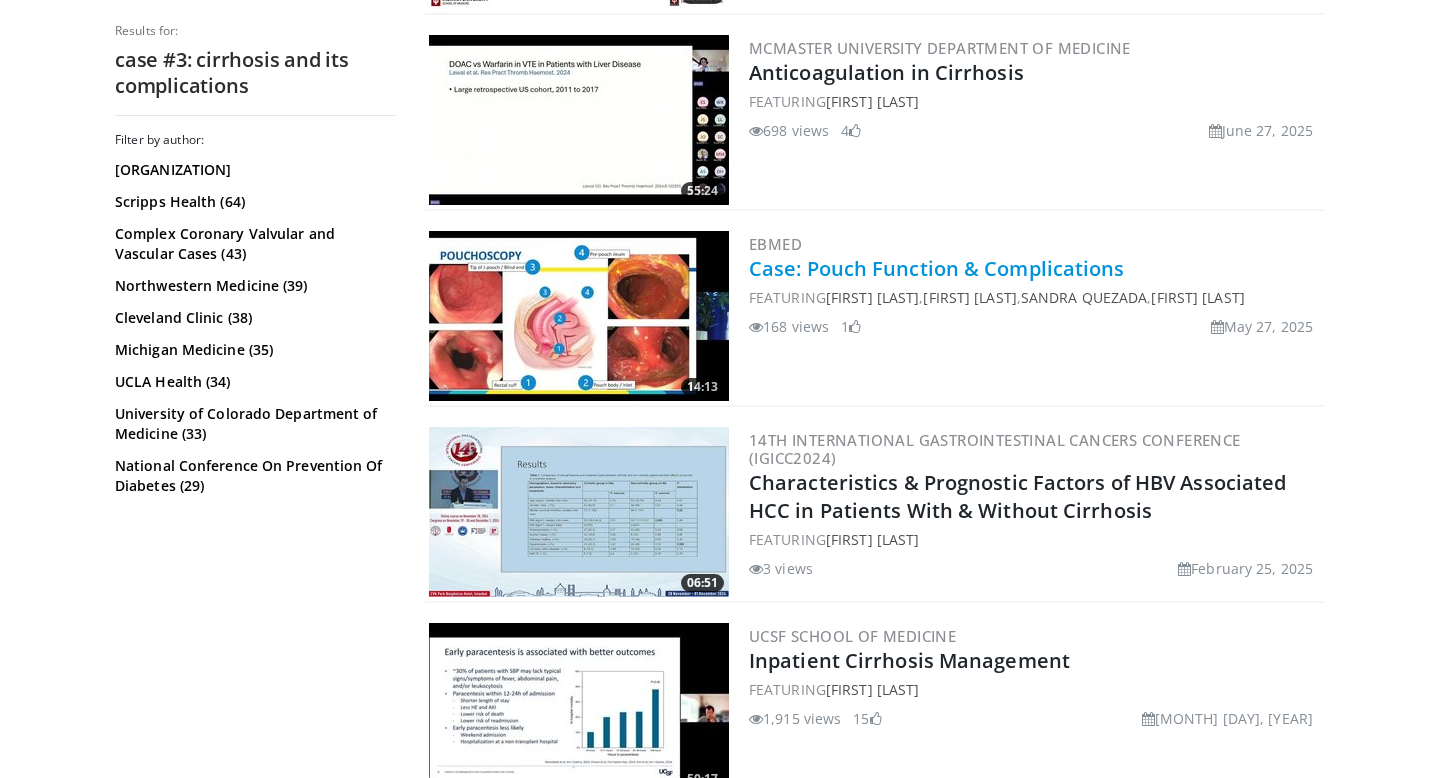 click on "Case: Pouch Function & Complications" at bounding box center [937, 268] 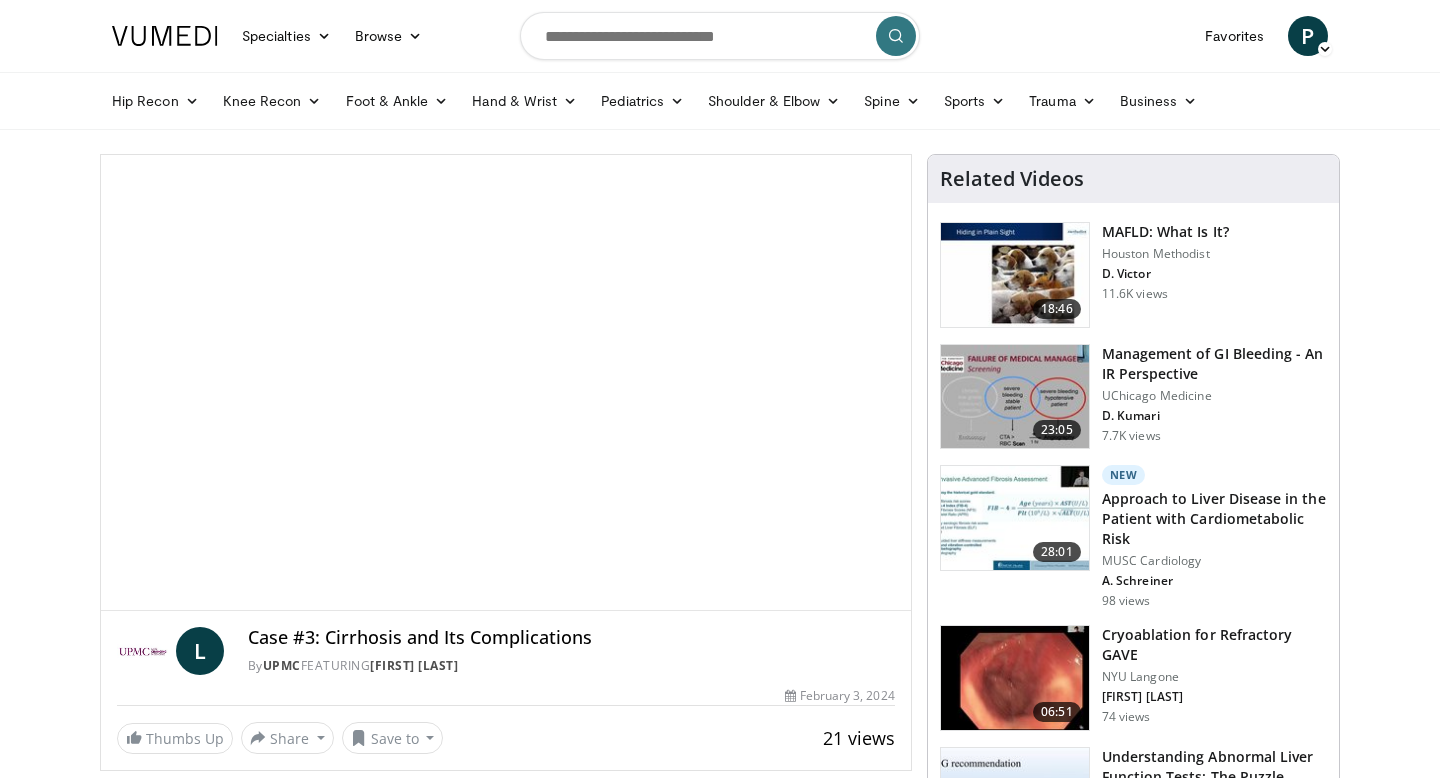 scroll, scrollTop: 0, scrollLeft: 0, axis: both 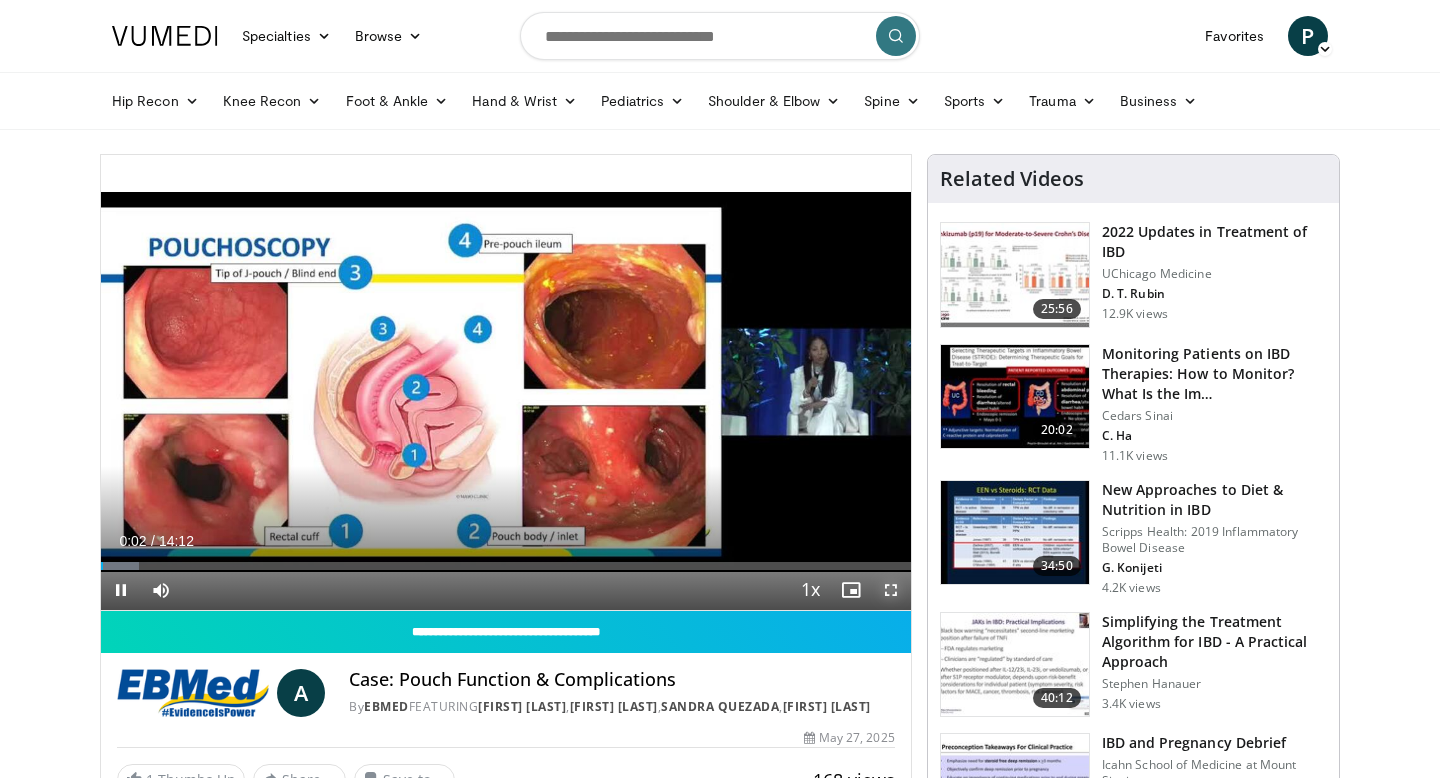 click at bounding box center [891, 590] 